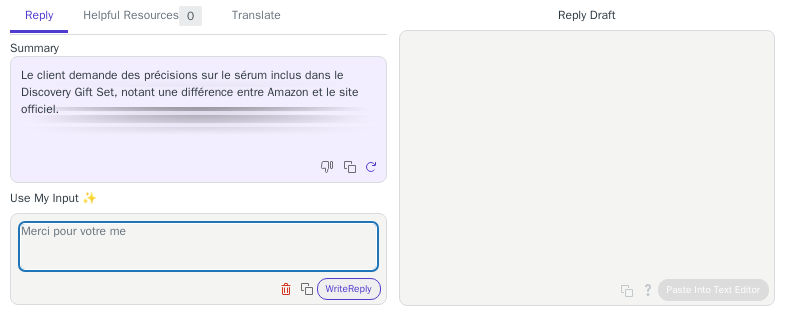 scroll, scrollTop: 0, scrollLeft: 0, axis: both 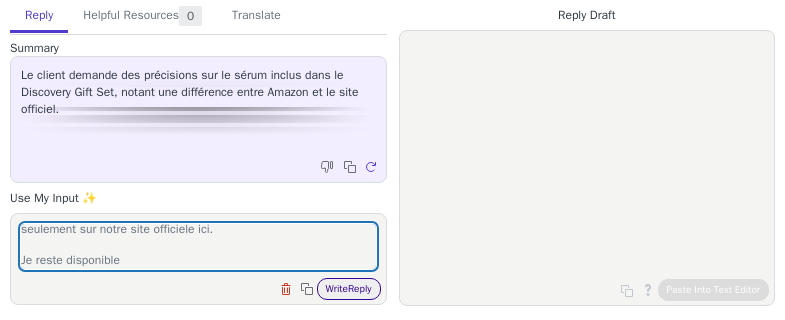 type on "Merci pour votre message.
Je tiens à vous informer que les bons produits se trouvent seulement sur notre site officiele ici.
Je reste disponible" 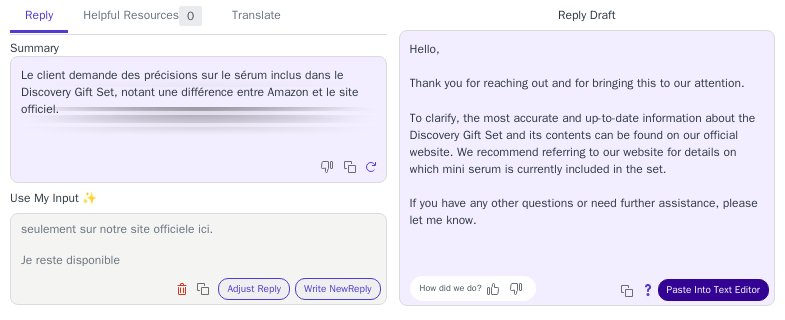 click on "Paste Into Text Editor" at bounding box center [713, 290] 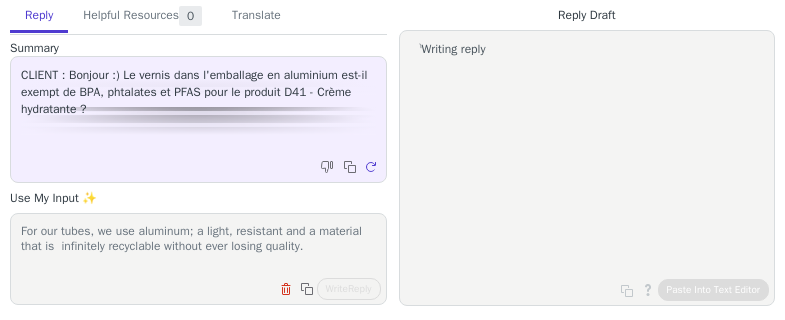 scroll, scrollTop: 0, scrollLeft: 0, axis: both 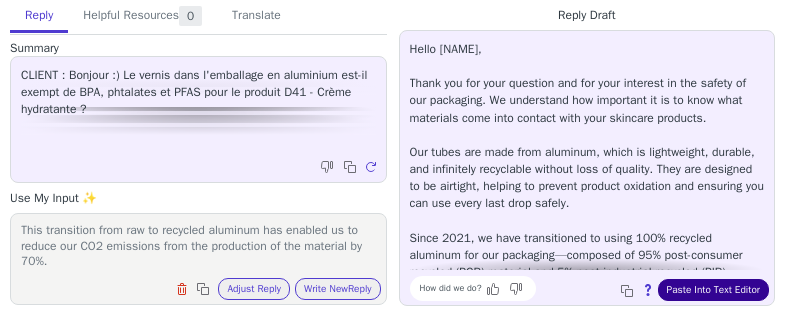 click on "Paste Into Text Editor" at bounding box center (713, 290) 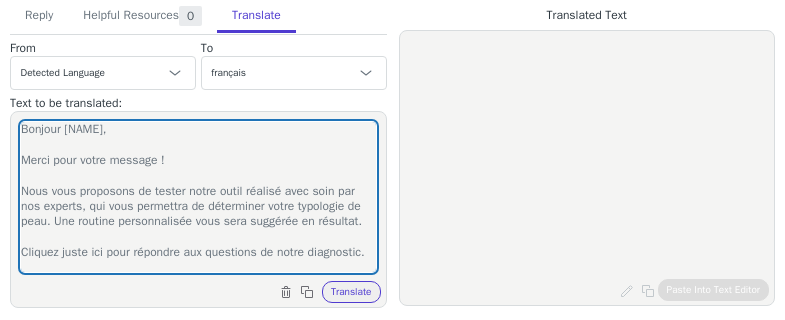 type on "Bonjour [NAME],
Merci pour votre message !
Nous vous proposons de tester notre outil réalisé avec soin par nos experts, qui vous permettra de déterminer votre typologie de peau. Une routine personnalisée vous sera suggérée en résultat.
Cliquez juste ici pour répondre aux questions de notre diagnostic.
Une fois le diagnostic réalisé, n’hésitez pas à revenir vers moi si vous avez d’autres questions !
À bientôt," 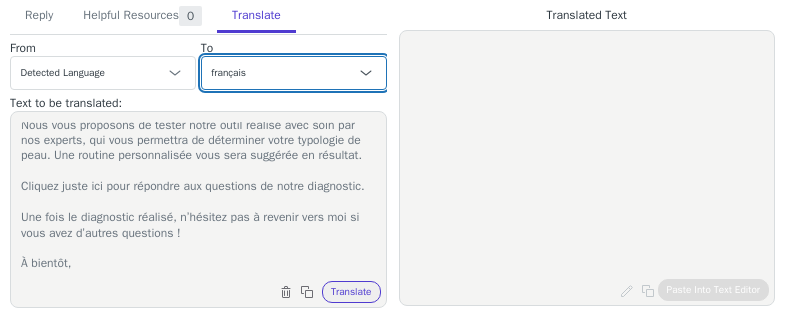 click on "Czech English (United States) - English (United States) Danish Dutch French French (Canada) German - Deutsch Italian Japanese Korean Norwegian Polish Portuguese Portuguese (Brazil) Slovak Spanish Swedish English (United Kingdom) - English (United Kingdom) English (world) - English (world) French (France)" at bounding box center [294, 73] 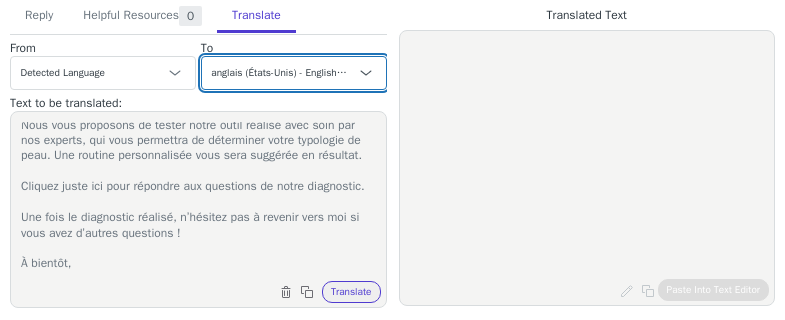 click on "Czech English (United States) - English (United States) Danish Dutch French French (Canada) German - Deutsch Italian Japanese Korean Norwegian Polish Portuguese Portuguese (Brazil) Slovak Spanish Swedish English (United Kingdom) - English (United Kingdom) English (world) - English (world) French (France)" at bounding box center (294, 73) 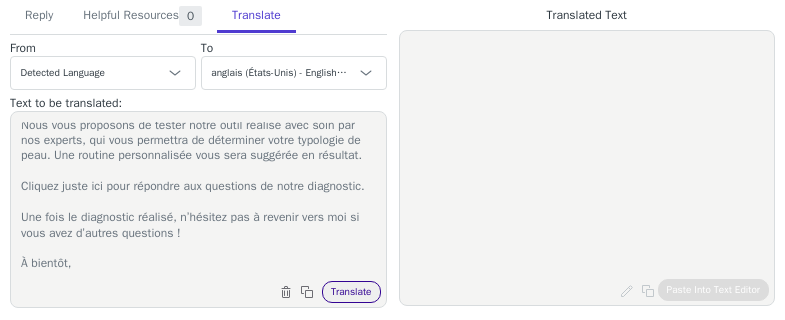 click on "Translate" at bounding box center (351, 292) 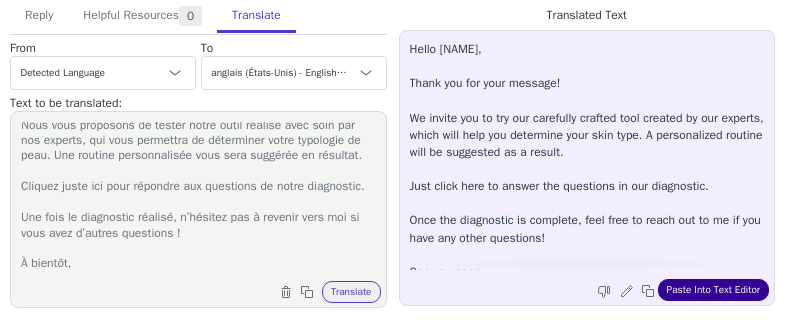 click on "Paste Into Text Editor" at bounding box center (713, 290) 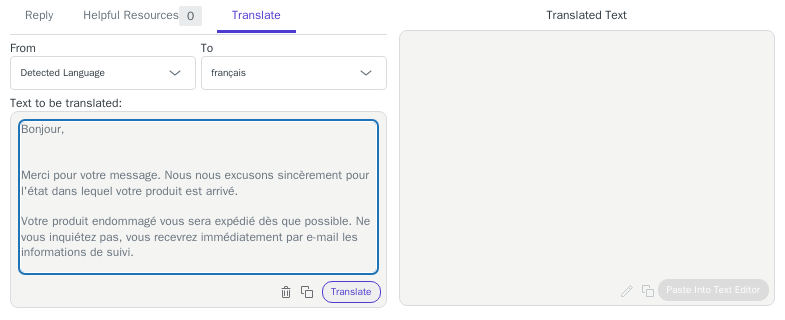 scroll, scrollTop: 0, scrollLeft: 0, axis: both 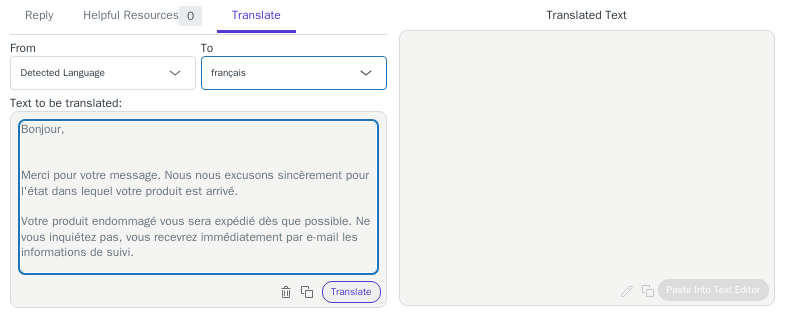 type on "Bonjour,
Merci pour votre message. Nous nous excusons sincèrement pour l'état dans lequel votre produit est arrivé.
Votre produit endommagé vous sera expédié dès que possible. Ne vous inquiétez pas, vous recevrez immédiatement par e-mail les informations de suivi.
À bientôt," 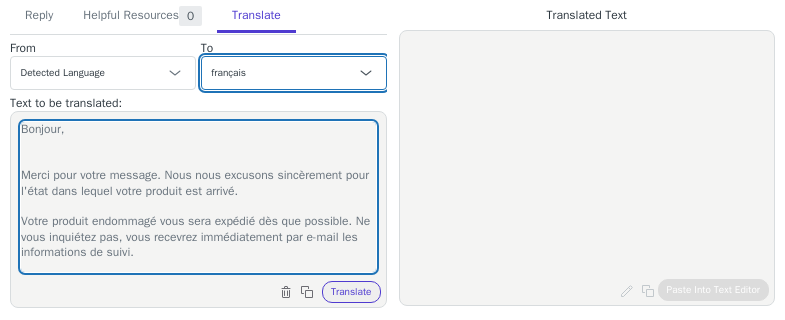 click on "Czech English (United States) - English (United States) Danish Dutch French French (Canada) German - Deutsch Italian Japanese Korean Norwegian Polish Portuguese Portuguese (Brazil) Slovak Spanish Swedish English (United Kingdom) - English (United Kingdom) English (world) - English (world) French (France)" at bounding box center (294, 73) 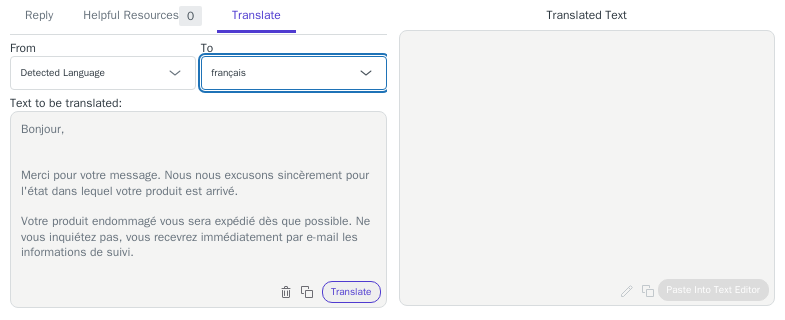 select on "en-us" 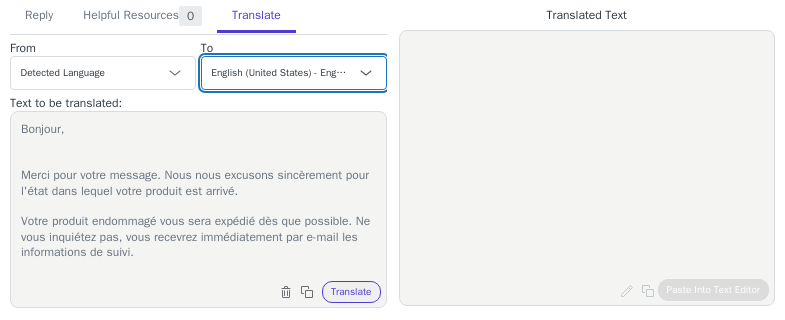 click on "Czech English (United States) - English (United States) Danish Dutch French French (Canada) German - Deutsch Italian Japanese Korean Norwegian Polish Portuguese Portuguese (Brazil) Slovak Spanish Swedish English (United Kingdom) - English (United Kingdom) English (world) - English (world) French (France)" at bounding box center [294, 73] 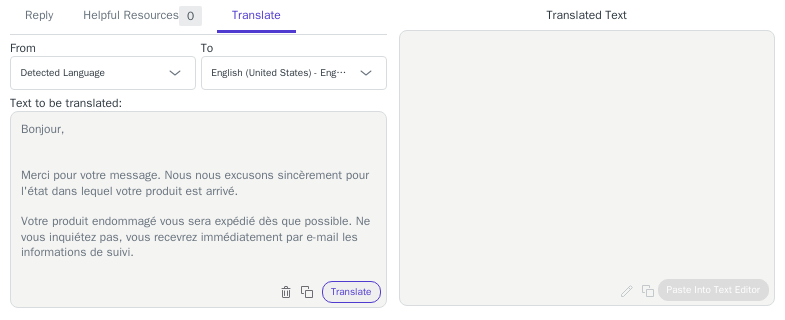 click on "Translate" at bounding box center (351, 292) 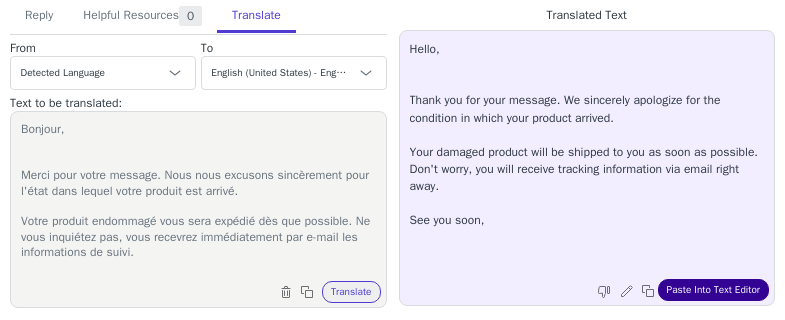 click on "Paste Into Text Editor" at bounding box center (713, 290) 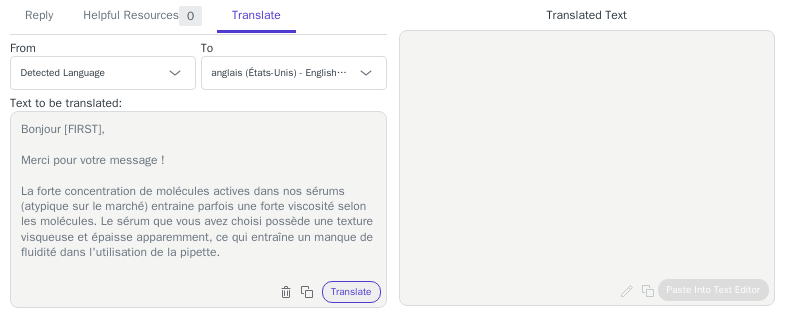 scroll, scrollTop: 0, scrollLeft: 0, axis: both 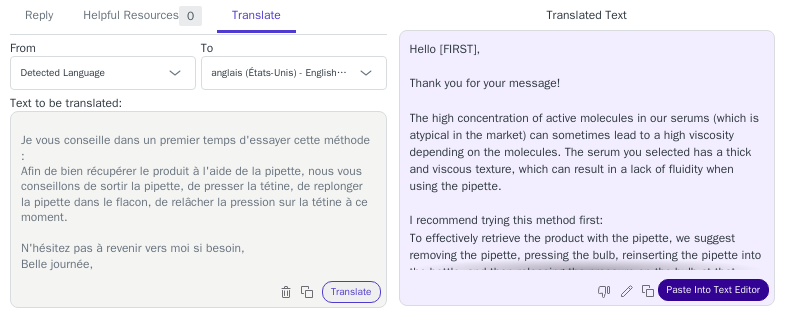 click on "Paste Into Text Editor" at bounding box center (713, 290) 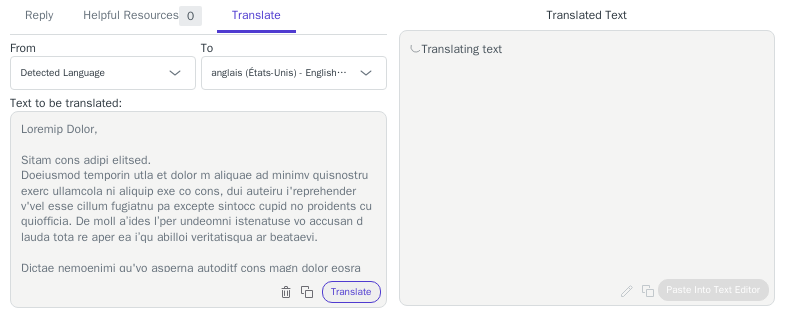 scroll, scrollTop: 0, scrollLeft: 0, axis: both 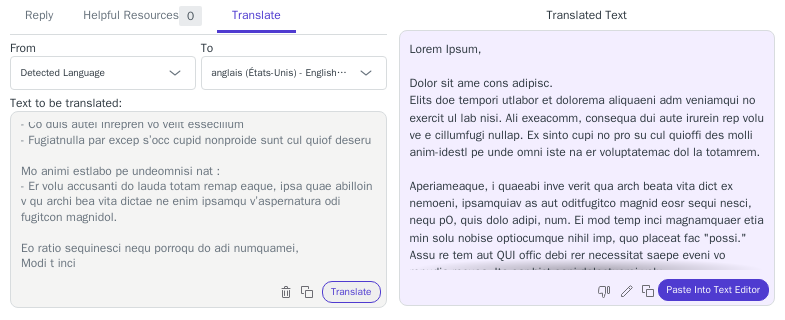 click on "Paste Into Text Editor" at bounding box center [713, 290] 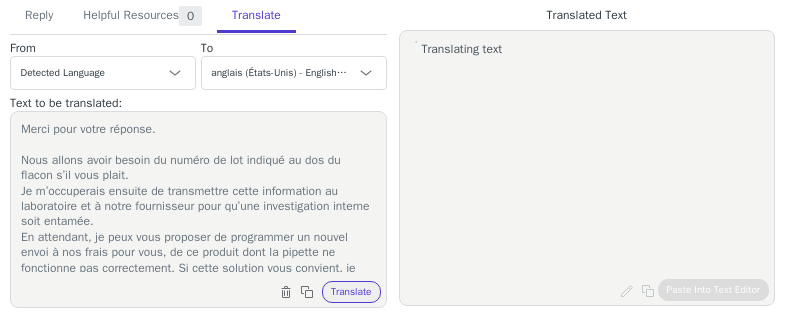 scroll, scrollTop: 0, scrollLeft: 0, axis: both 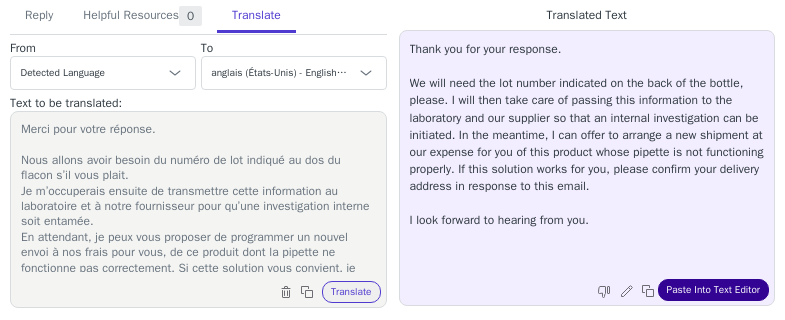 click on "Paste Into Text Editor" at bounding box center [713, 290] 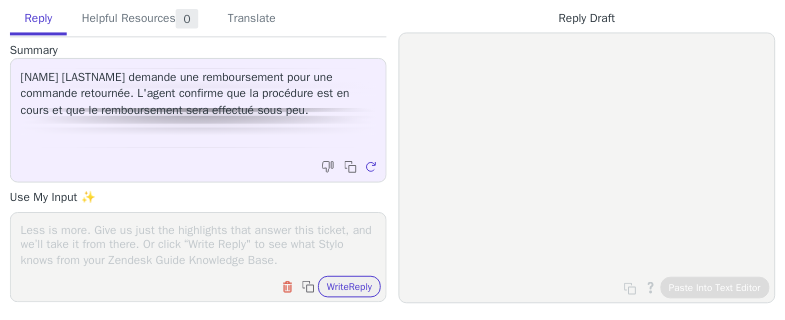 scroll, scrollTop: 0, scrollLeft: 0, axis: both 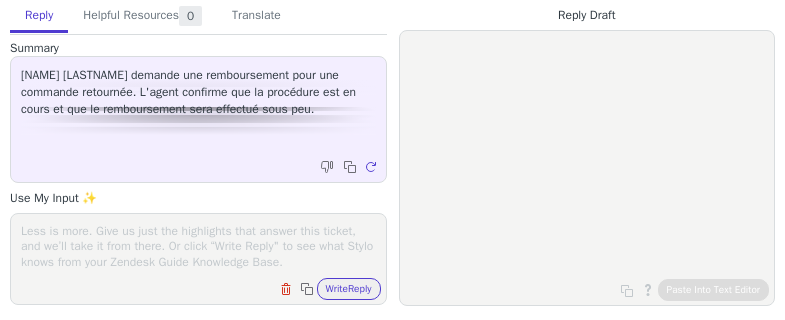 click at bounding box center [198, 246] 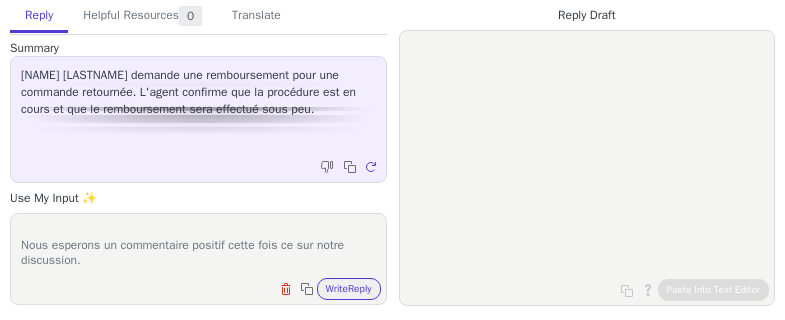 scroll, scrollTop: 48, scrollLeft: 0, axis: vertical 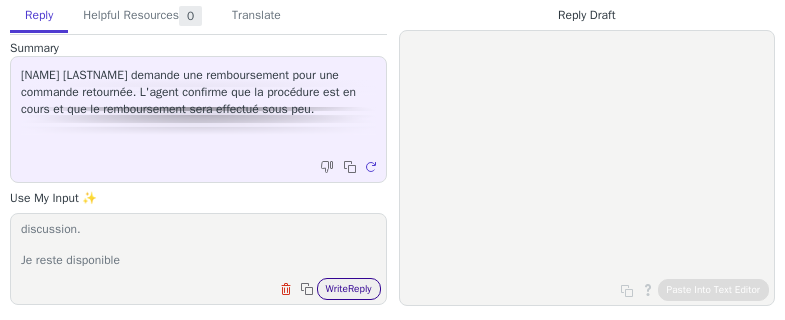 type on "Merci pour votre retour ainsi que votre patience.
Nous esperons un commentaire positif cette fois ce sur notre discussion.
Je reste disponible" 